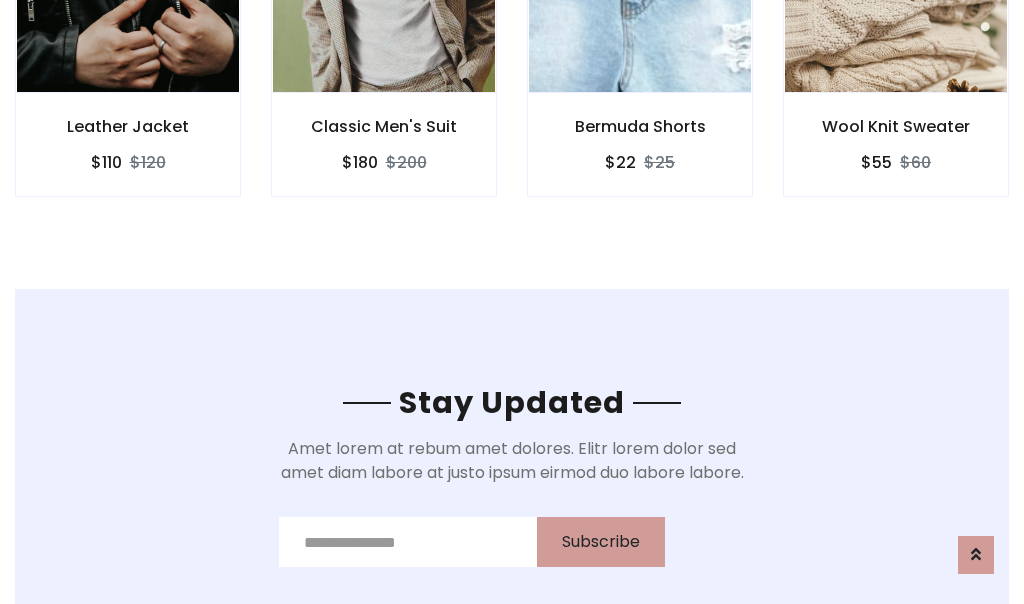 scroll, scrollTop: 3012, scrollLeft: 0, axis: vertical 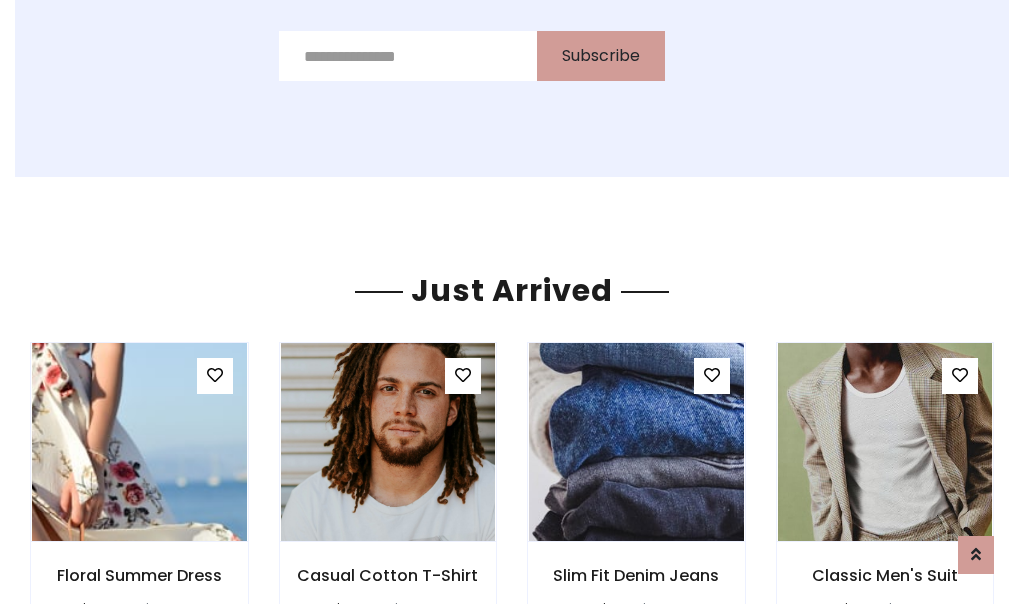 click on "Bermuda Shorts
$22
$25" at bounding box center [640, -428] 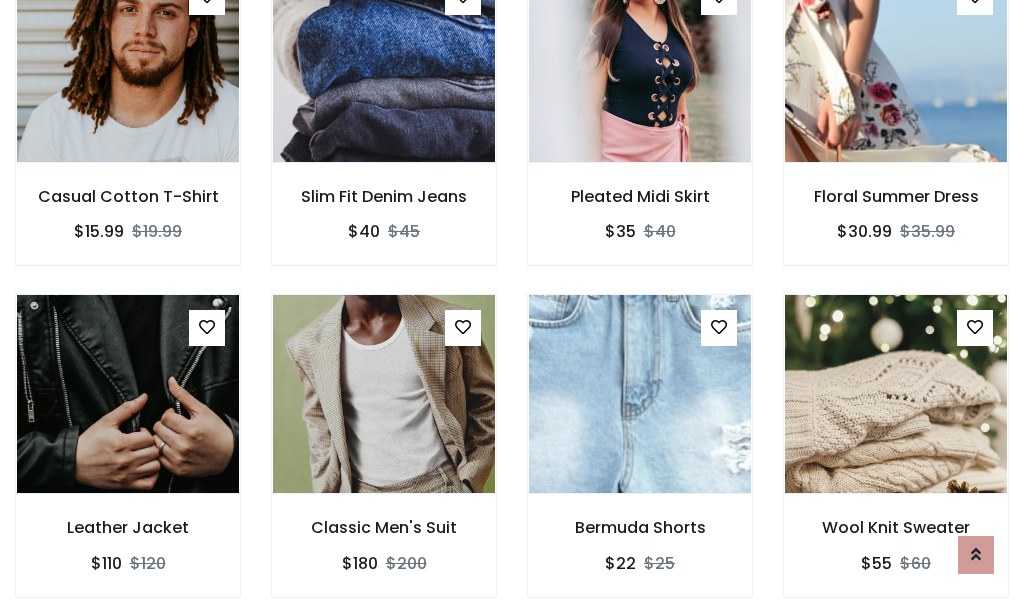 click on "Bermuda Shorts
$22
$25" at bounding box center (640, 459) 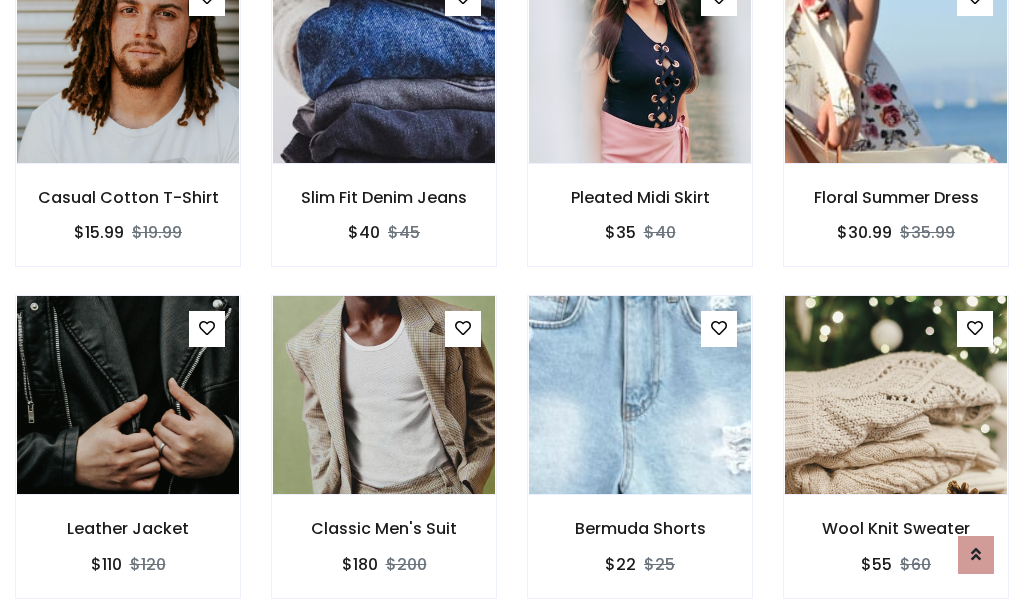 click on "Bermuda Shorts
$22
$25" at bounding box center [640, 460] 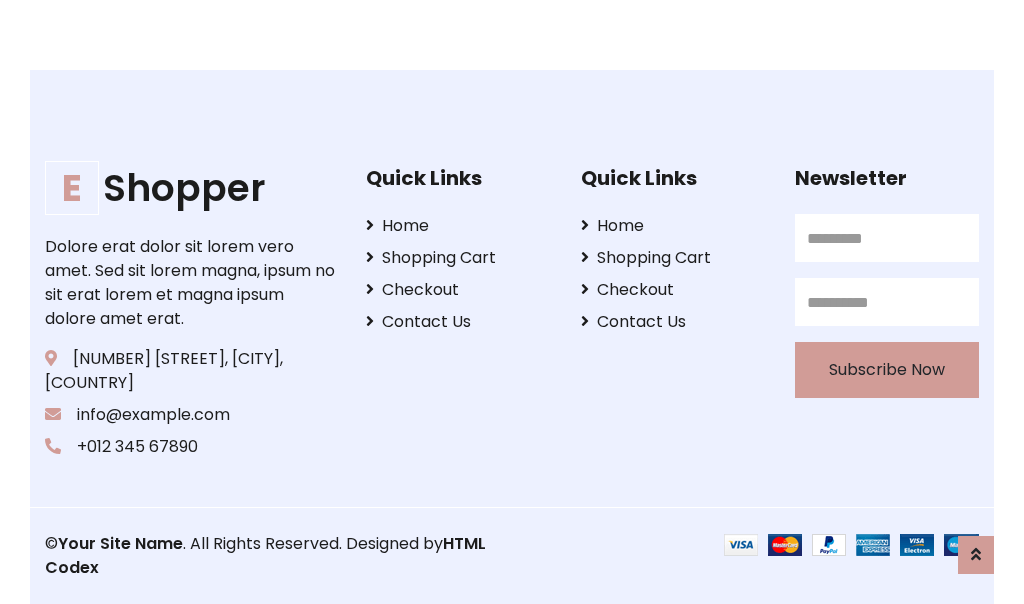 scroll, scrollTop: 3807, scrollLeft: 0, axis: vertical 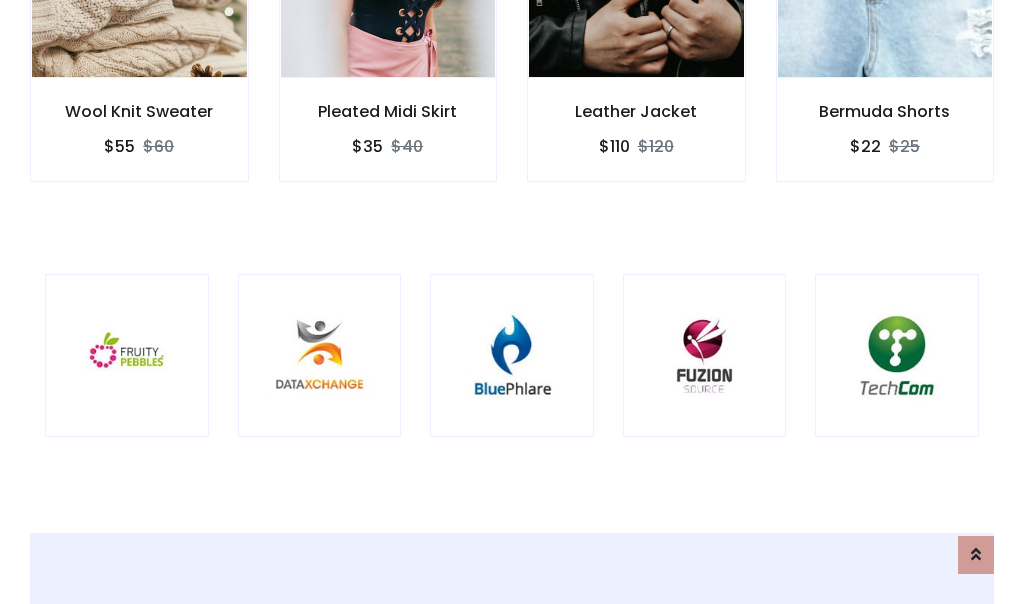 click at bounding box center [512, 356] 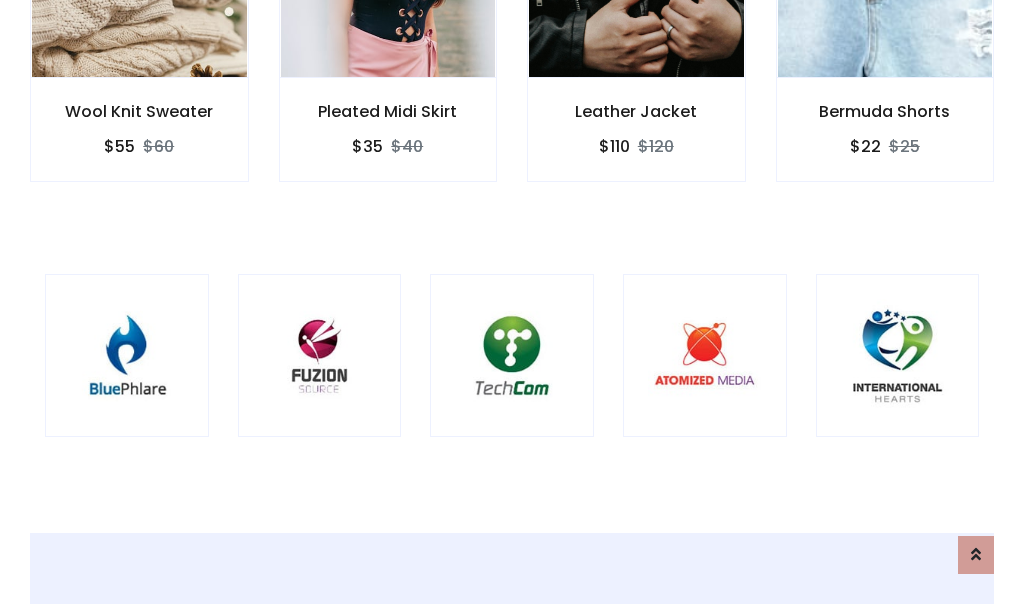 click at bounding box center (512, 356) 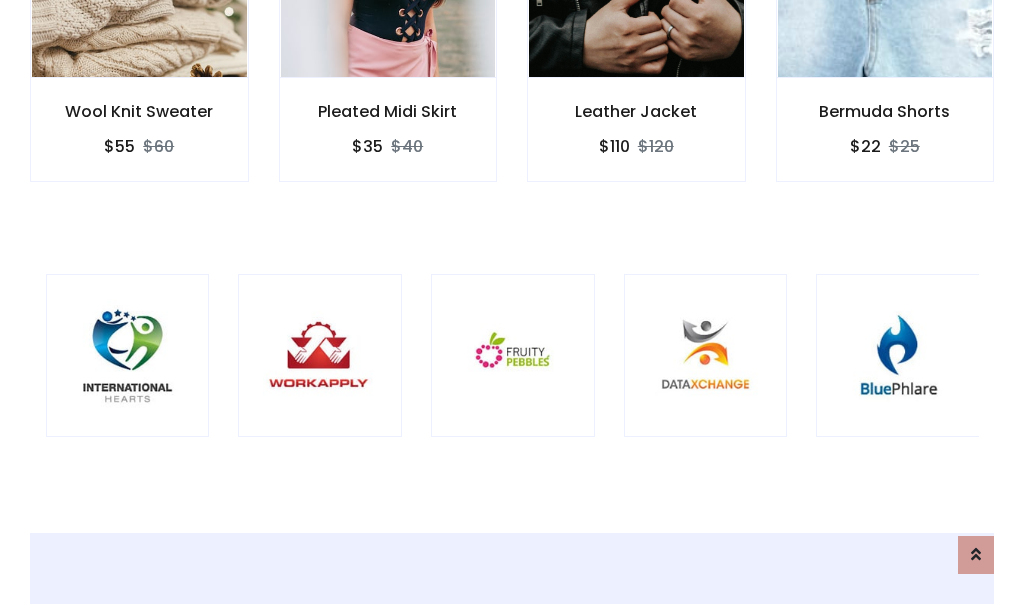 scroll, scrollTop: 0, scrollLeft: 0, axis: both 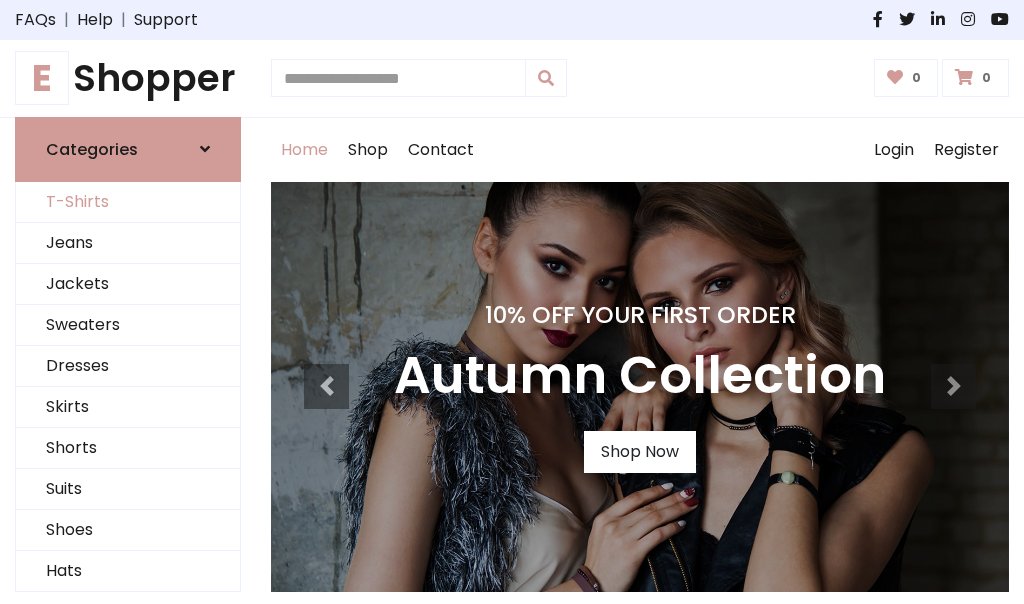click on "T-Shirts" at bounding box center (128, 202) 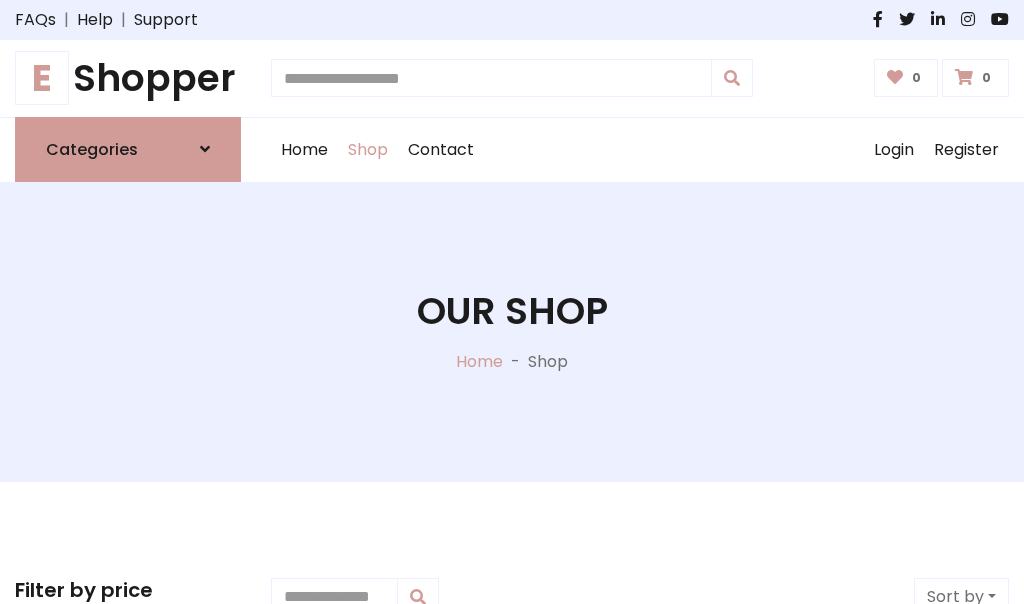 scroll, scrollTop: 802, scrollLeft: 0, axis: vertical 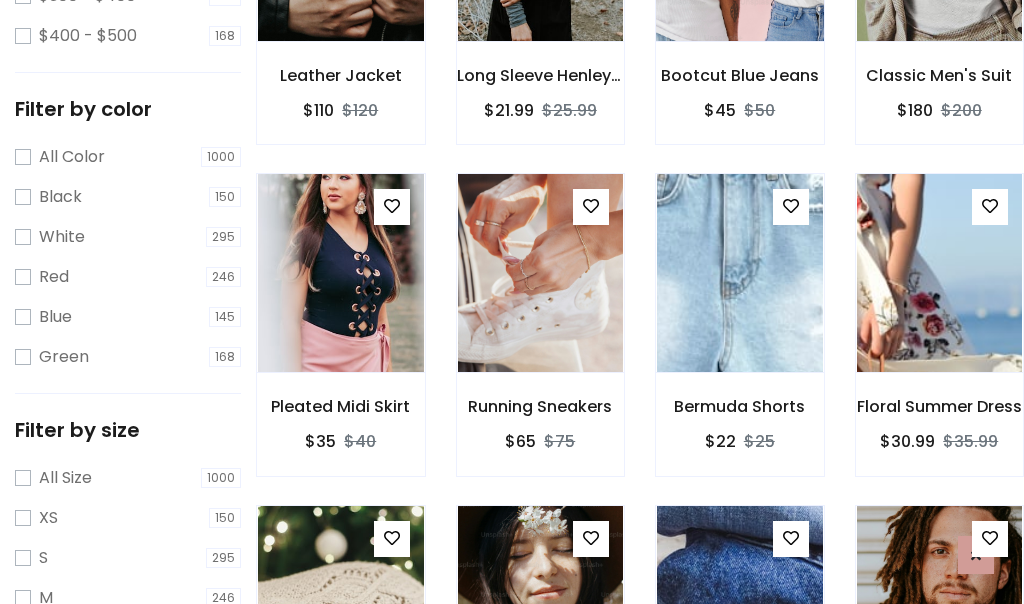 click at bounding box center [739, -58] 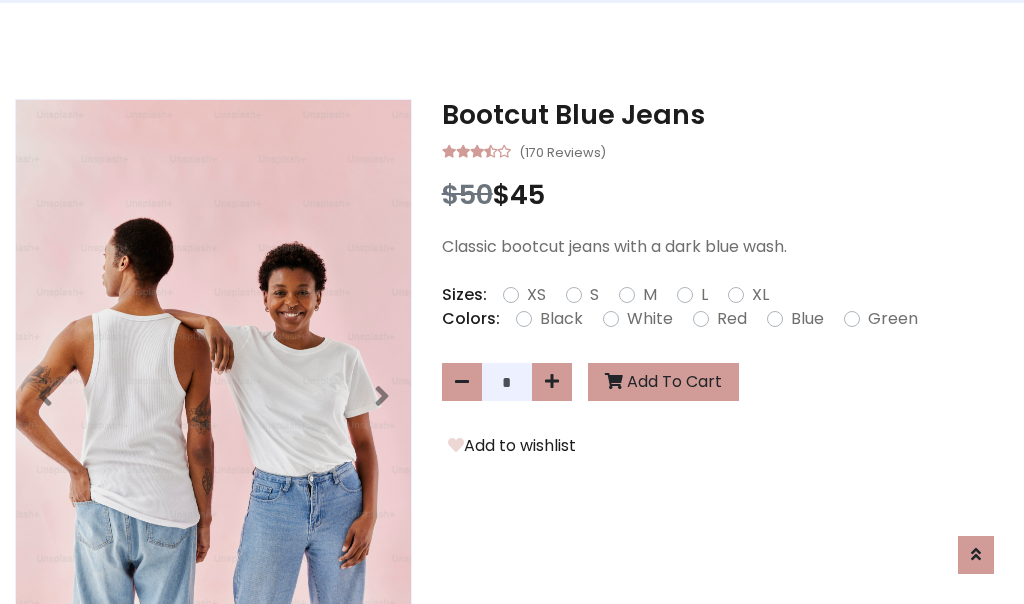 scroll, scrollTop: 0, scrollLeft: 0, axis: both 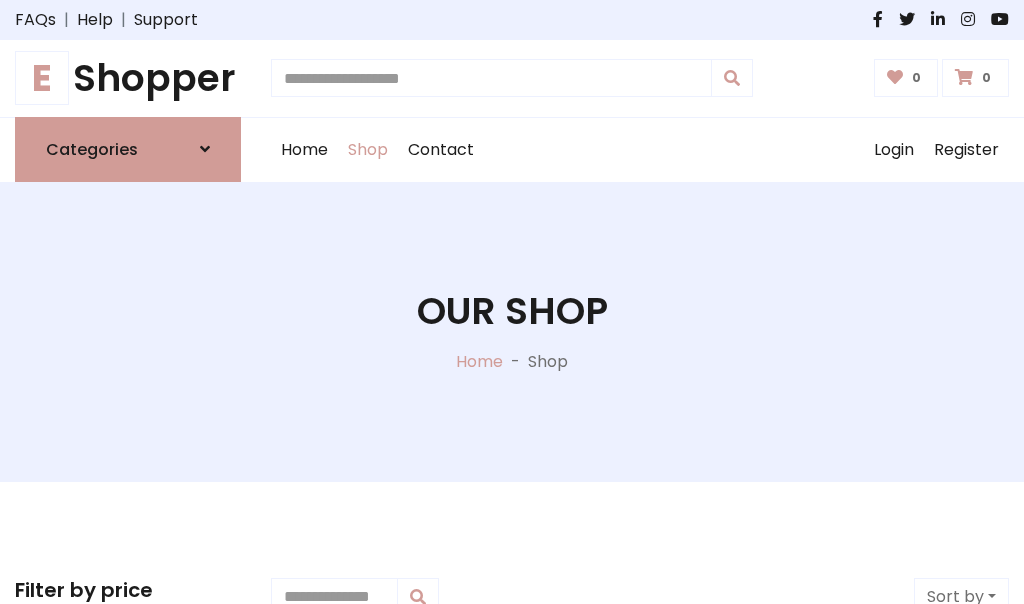 click on "E Shopper" at bounding box center (128, 78) 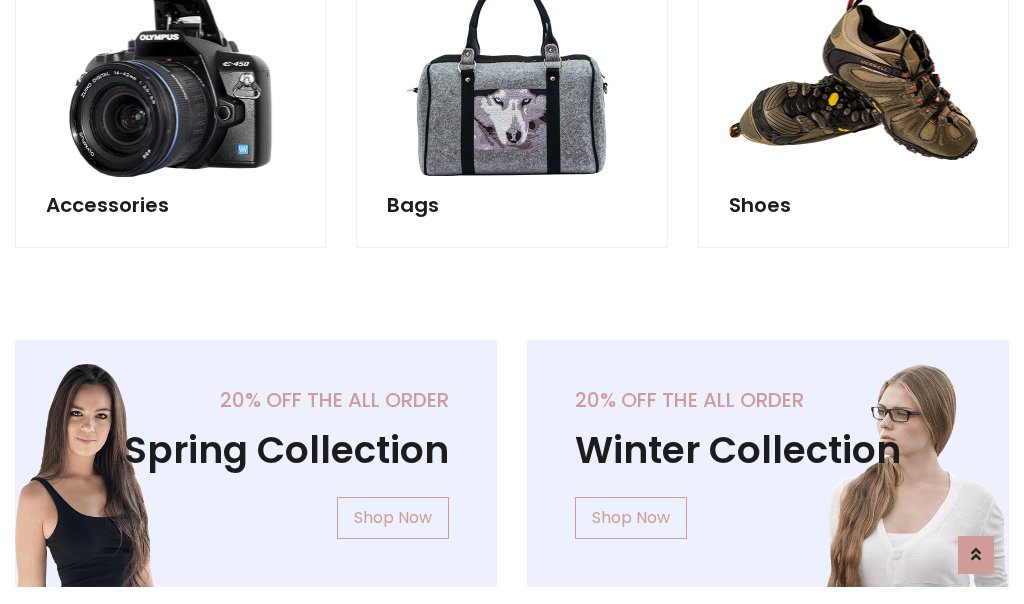 scroll, scrollTop: 1943, scrollLeft: 0, axis: vertical 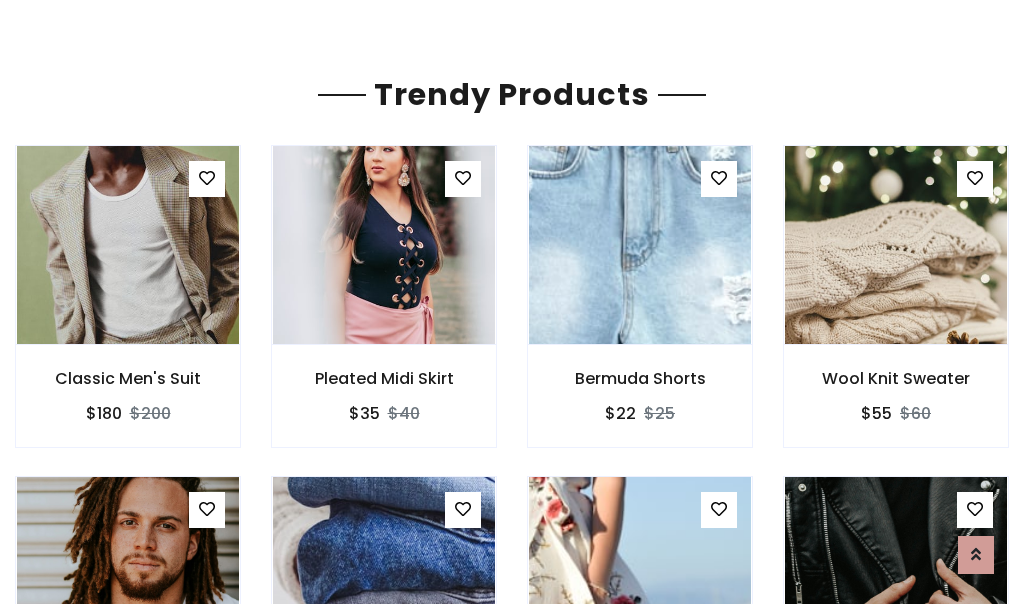 click on "Shop" at bounding box center [368, -1793] 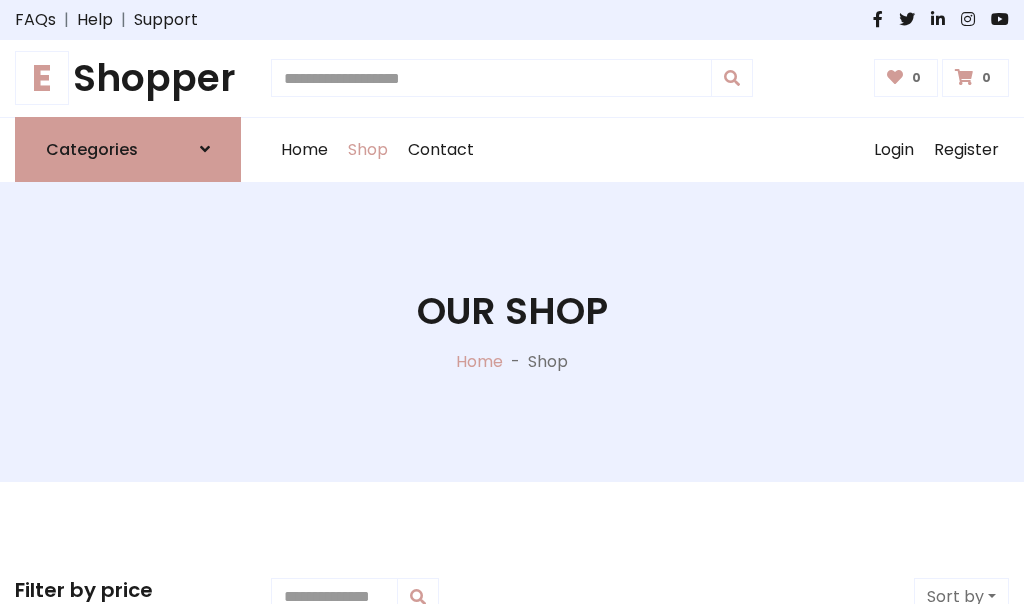 scroll, scrollTop: 0, scrollLeft: 0, axis: both 